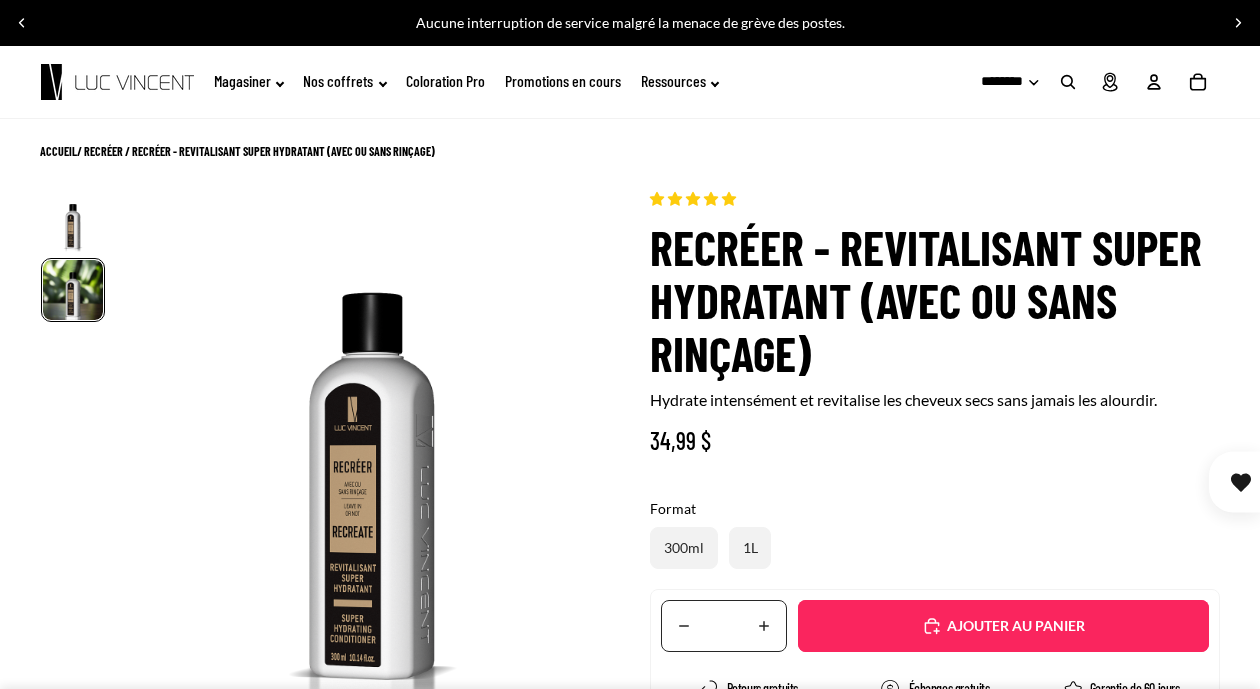 scroll, scrollTop: 0, scrollLeft: 0, axis: both 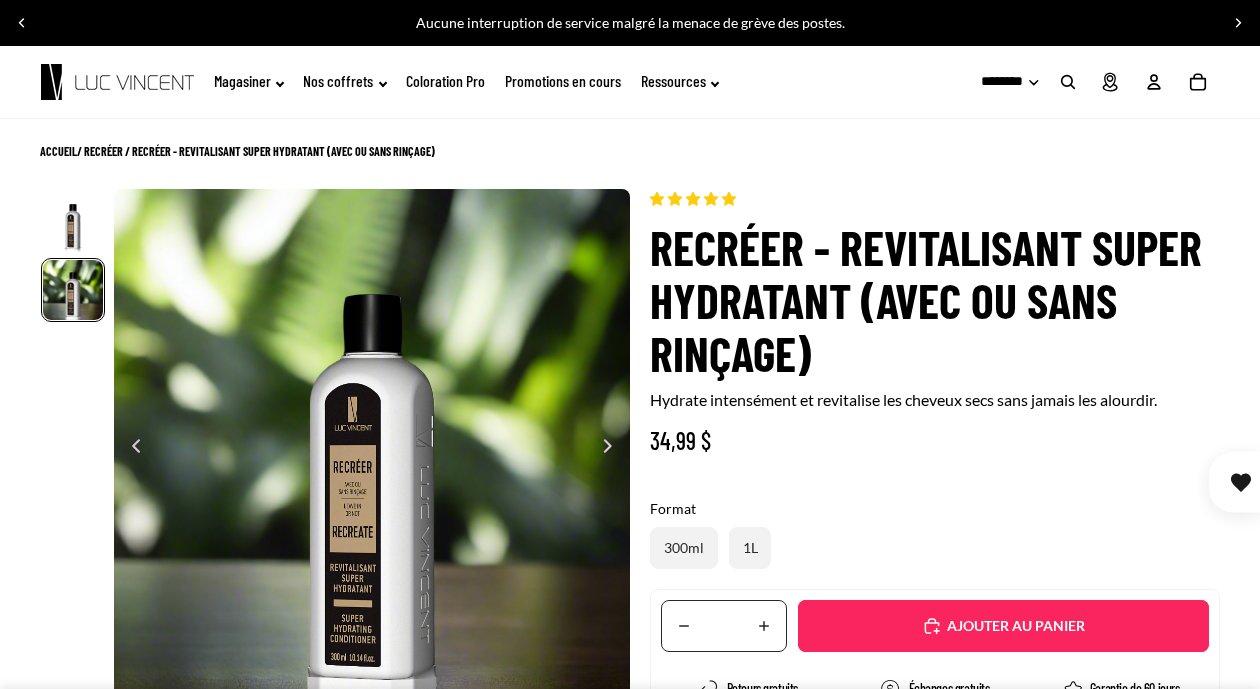 click on "Ajouté" at bounding box center [1003, 626] 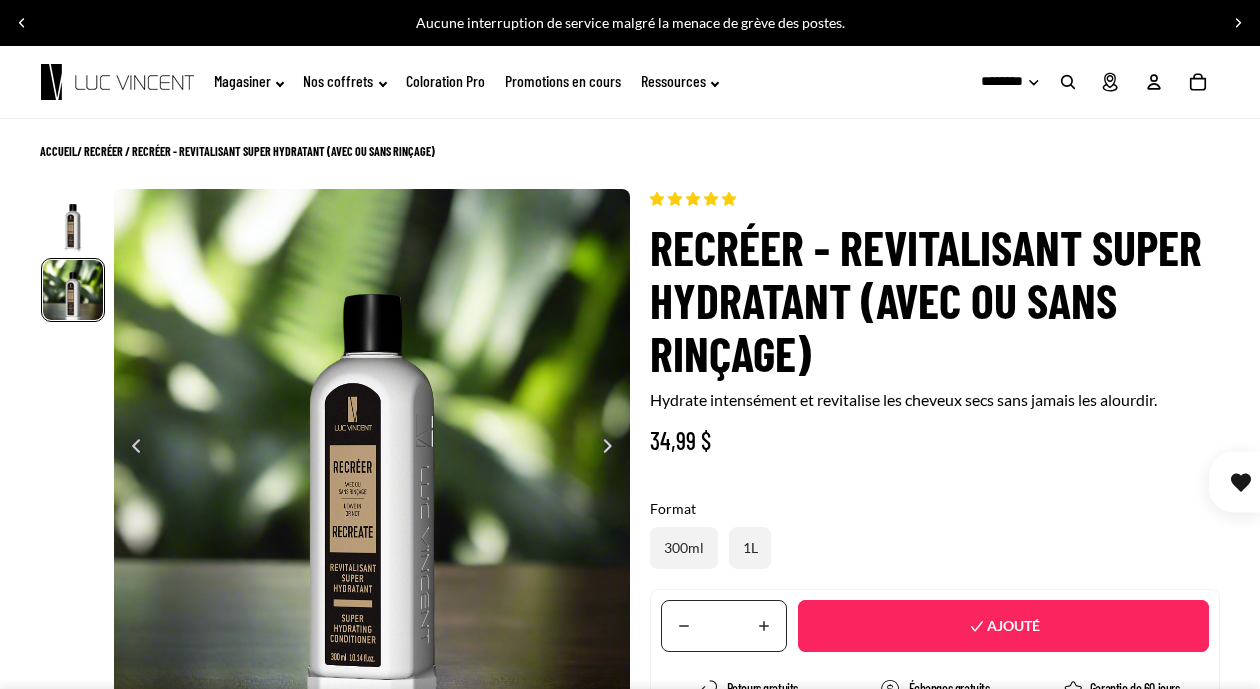scroll, scrollTop: 0, scrollLeft: 530, axis: horizontal 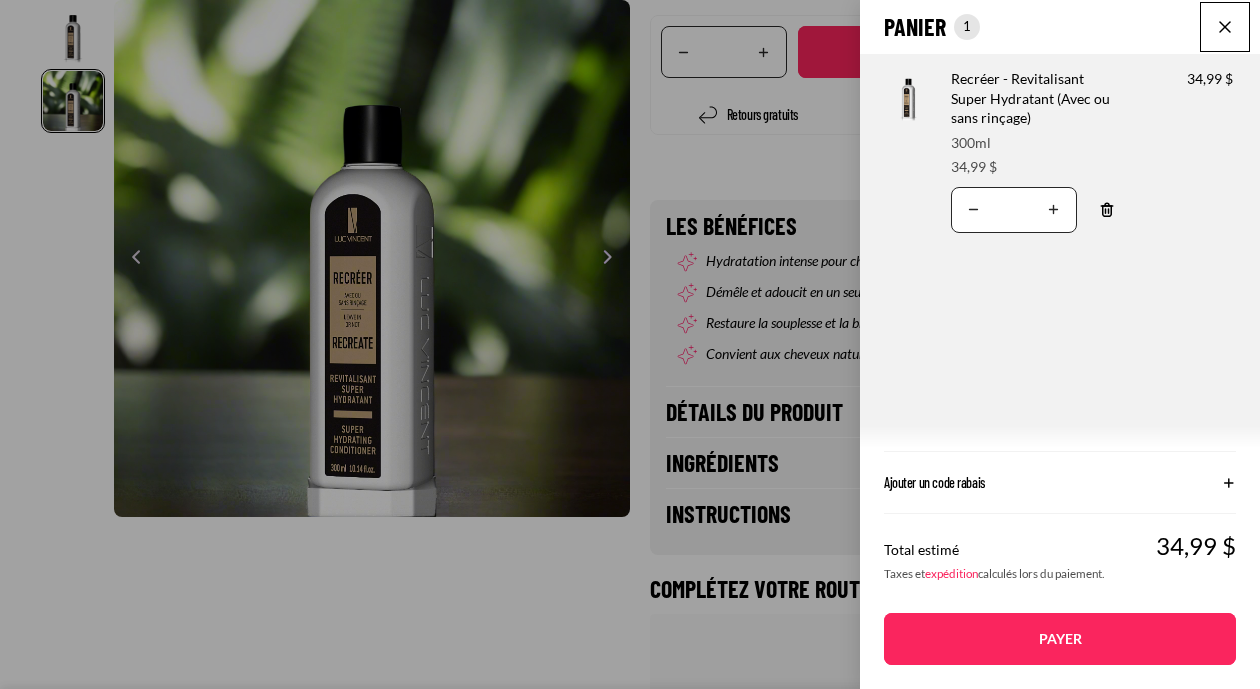 select on "**********" 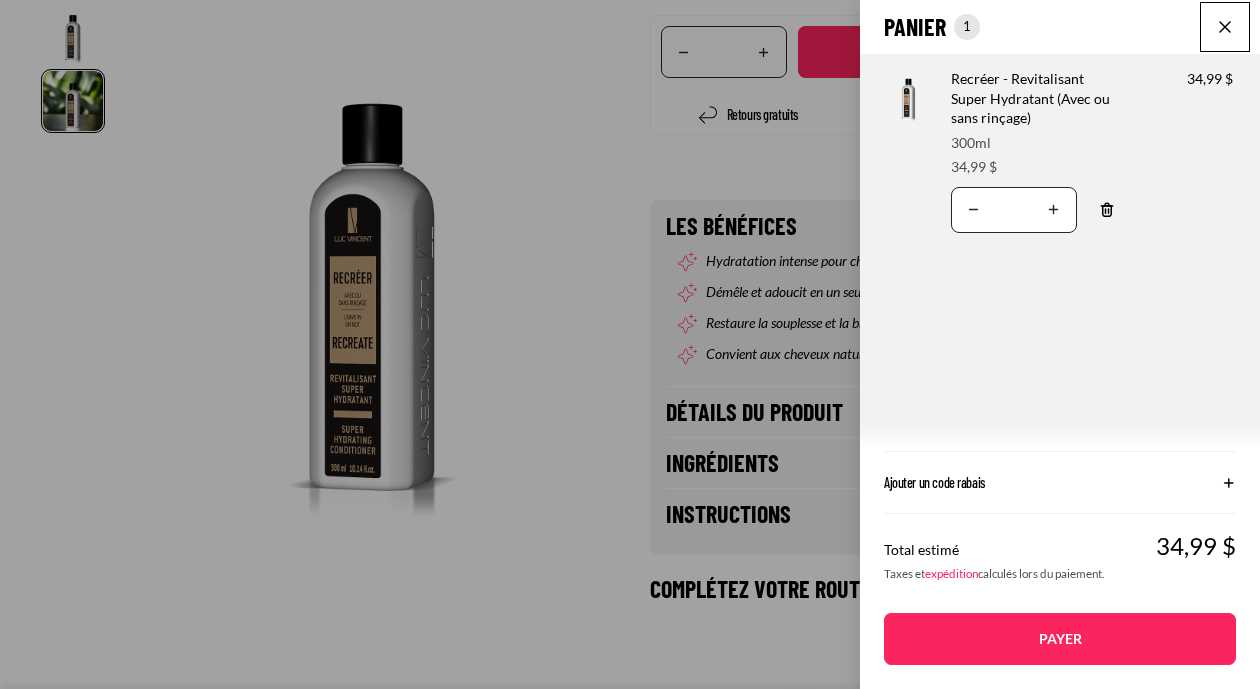 click on "Payer" at bounding box center (1060, 639) 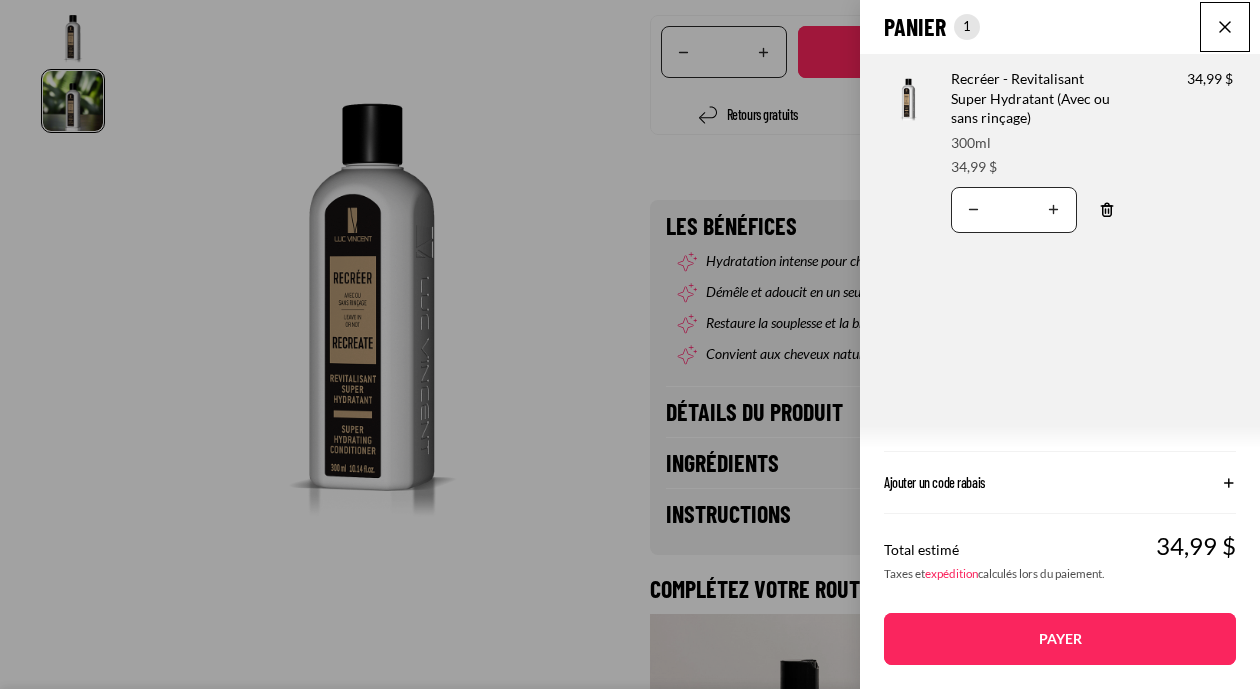 scroll, scrollTop: 0, scrollLeft: 530, axis: horizontal 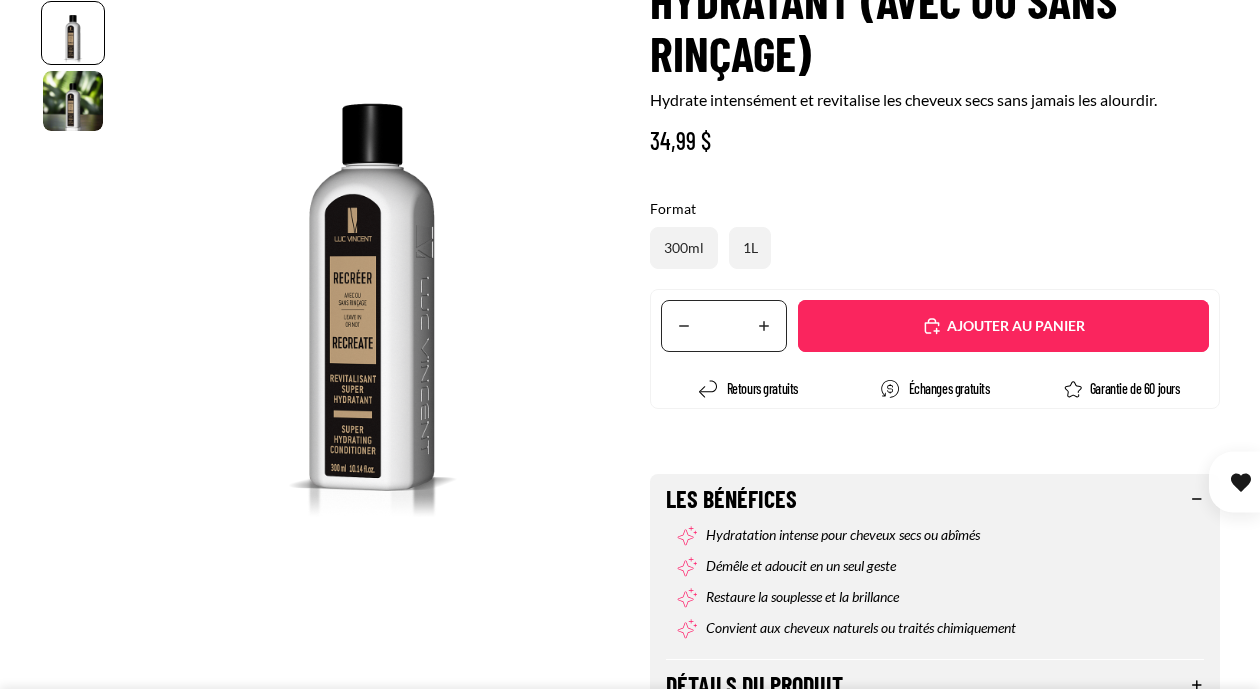click on "Translation missing: fr.accessibility.increase_quantity" at bounding box center [764, 326] 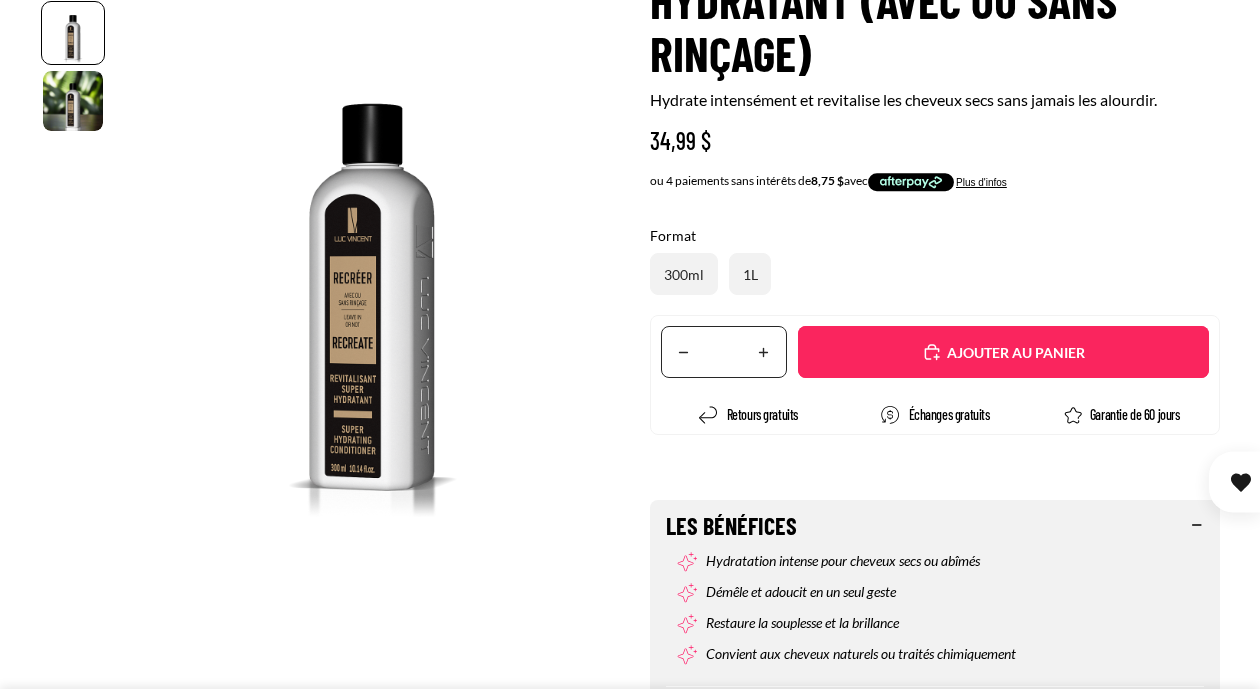 click on "Translation missing: fr.accessibility.increase_quantity" at bounding box center (764, 352) 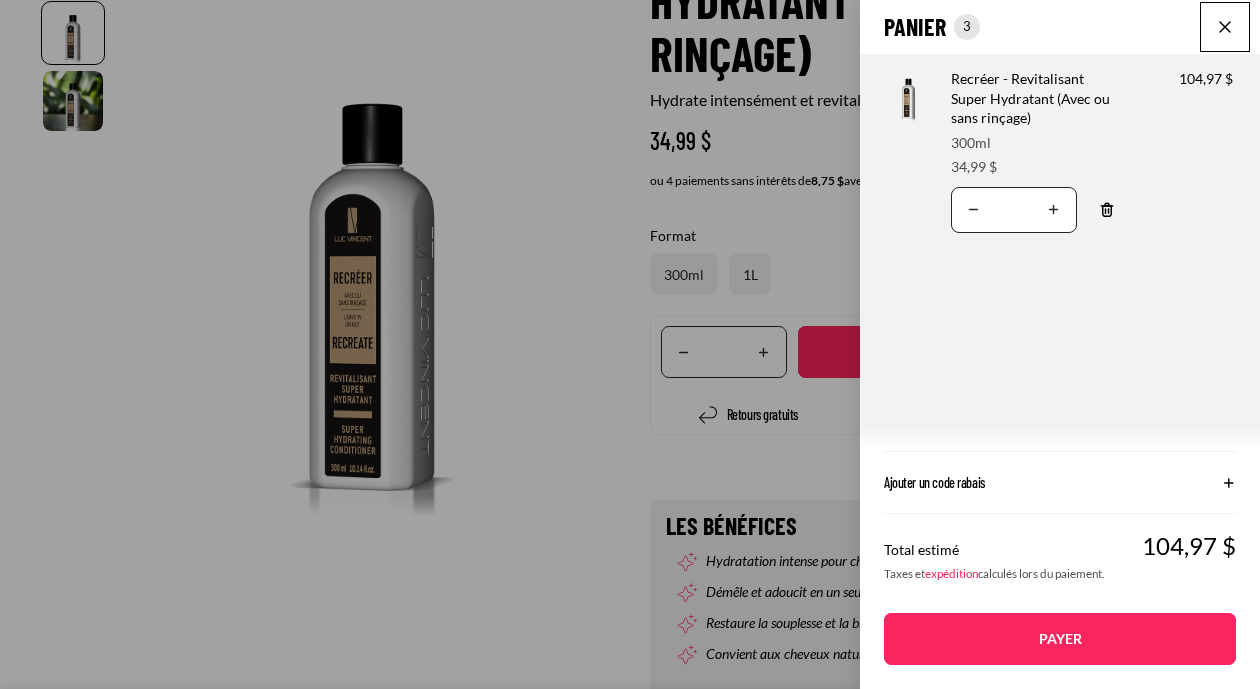 click on "Translation missing: fr.accessibility.decrease_quantity" at bounding box center (974, 210) 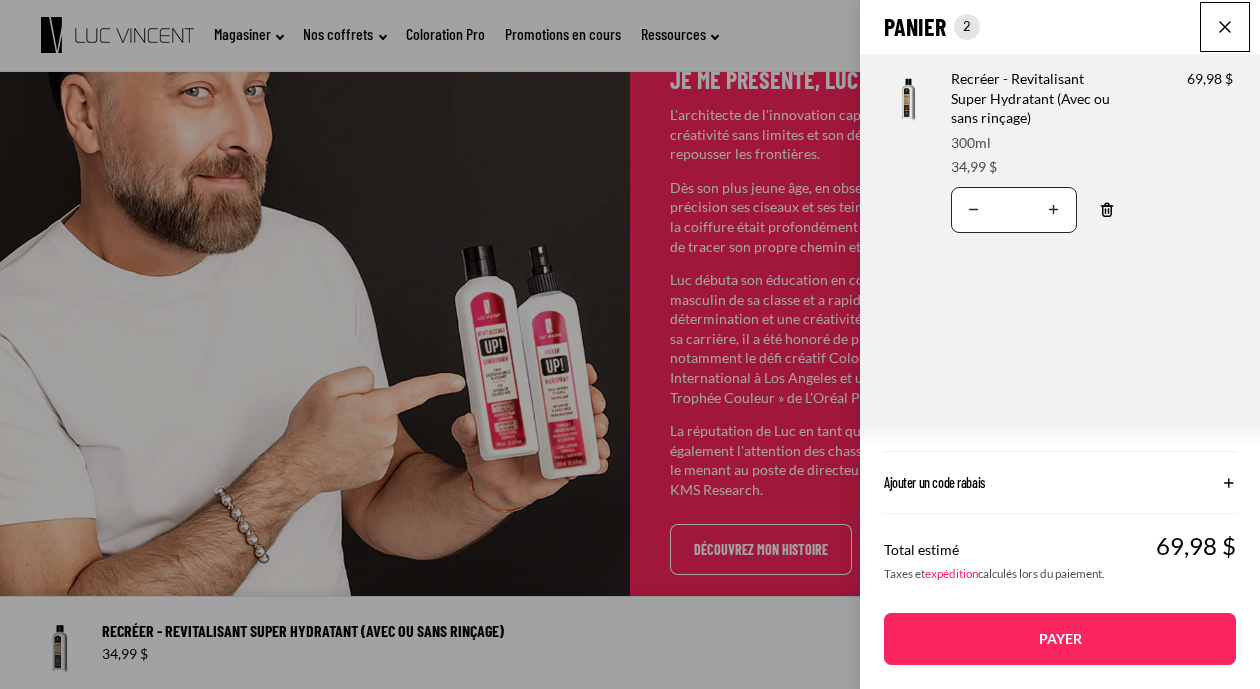 click on "Payer" at bounding box center [1060, 639] 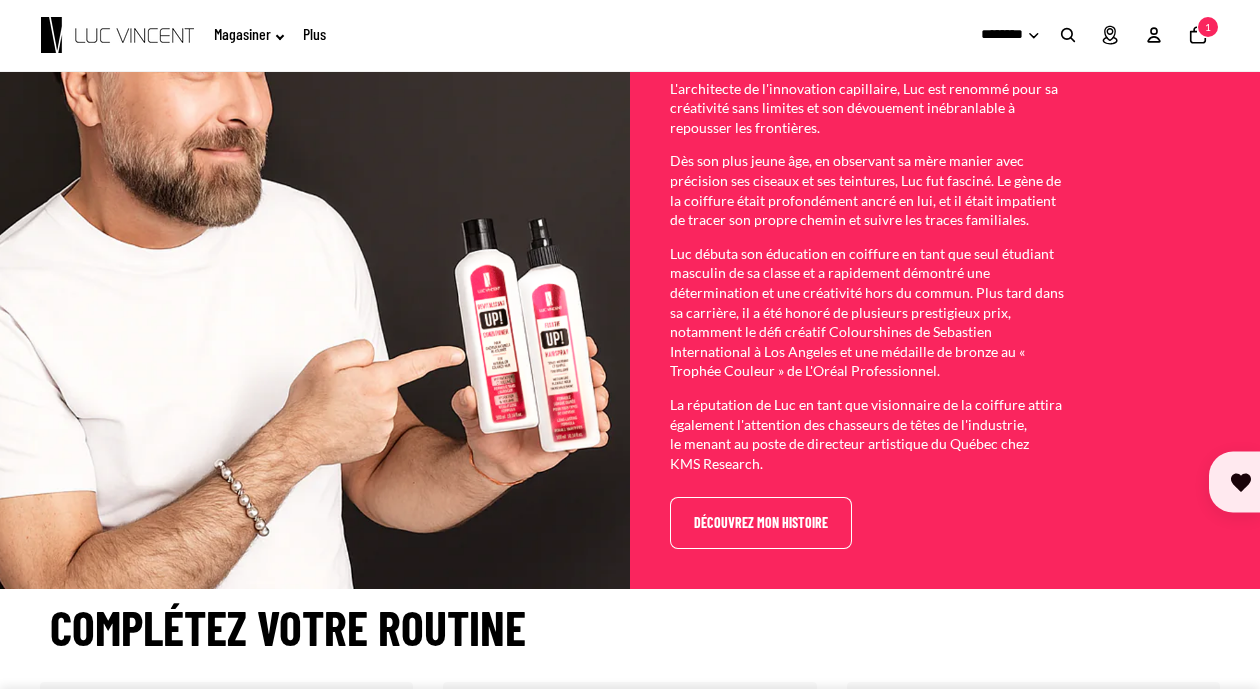 scroll, scrollTop: 298, scrollLeft: 0, axis: vertical 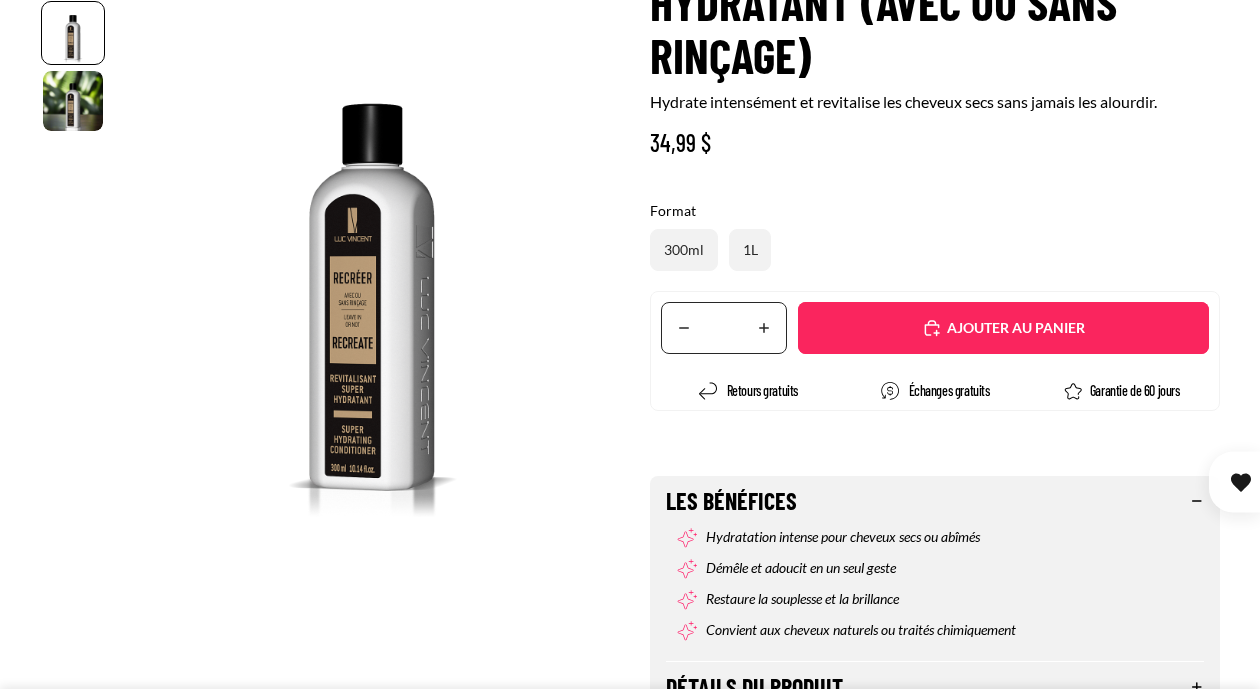 click on "Ajouté" at bounding box center (1003, 328) 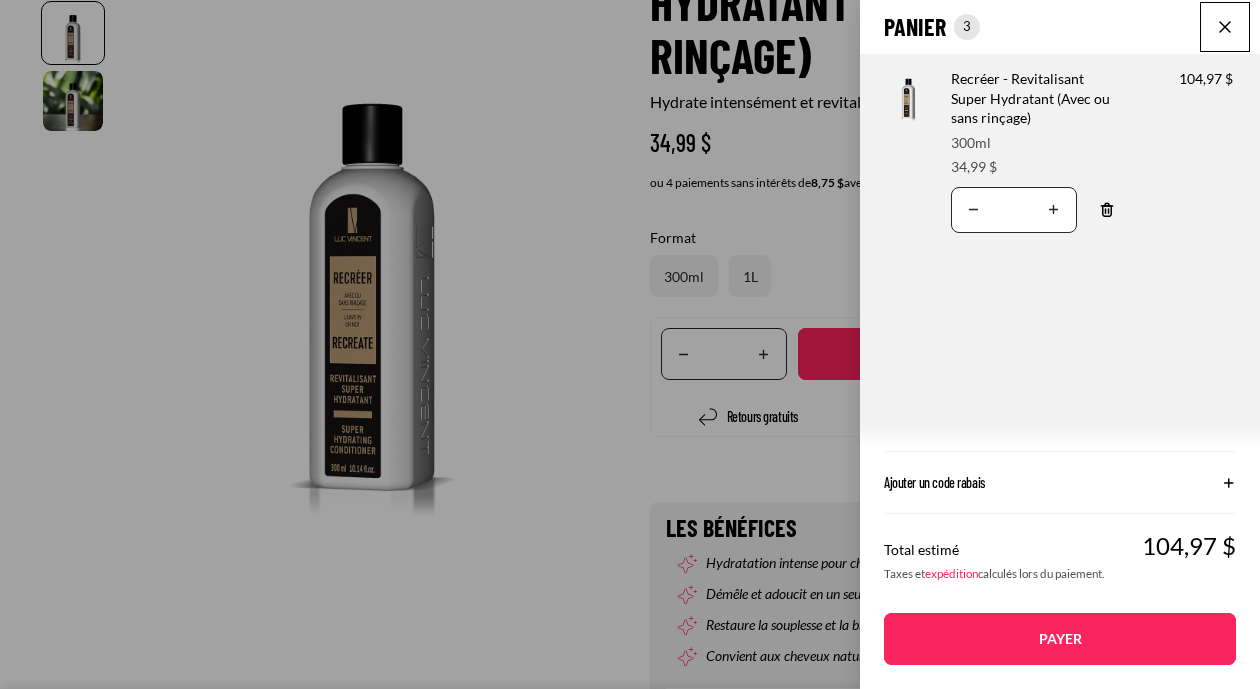click on "Translation missing: fr.accessibility.decrease_quantity" at bounding box center (974, 210) 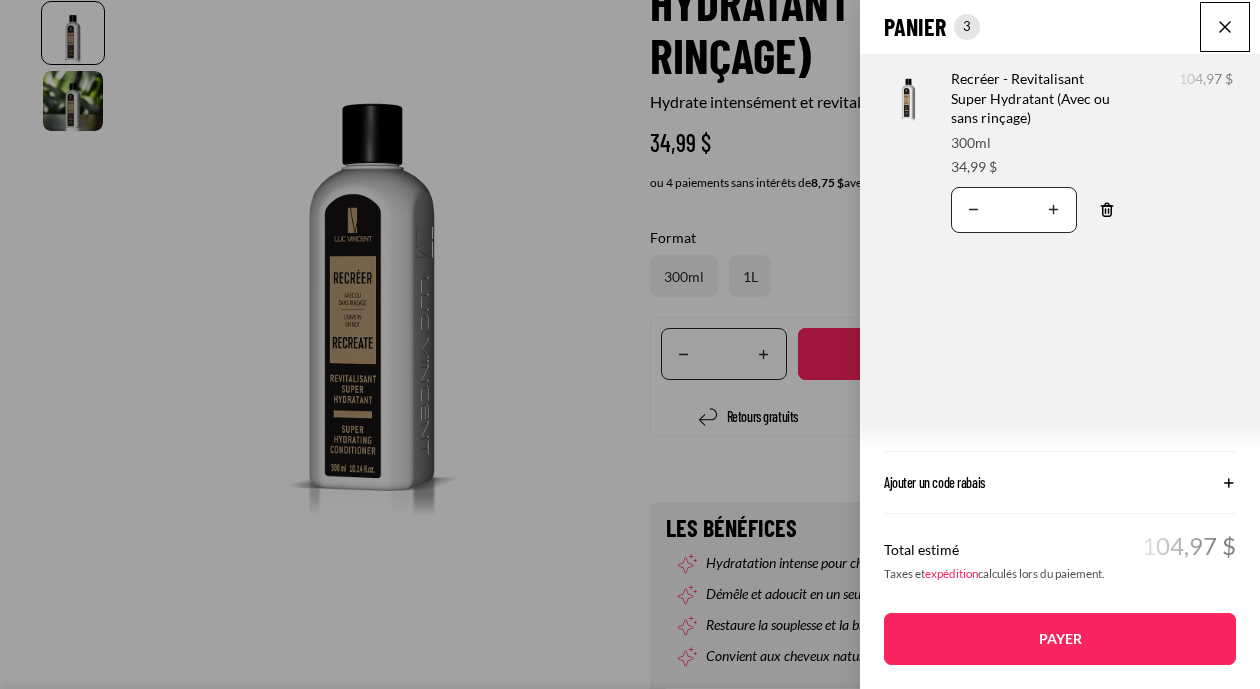 select on "**********" 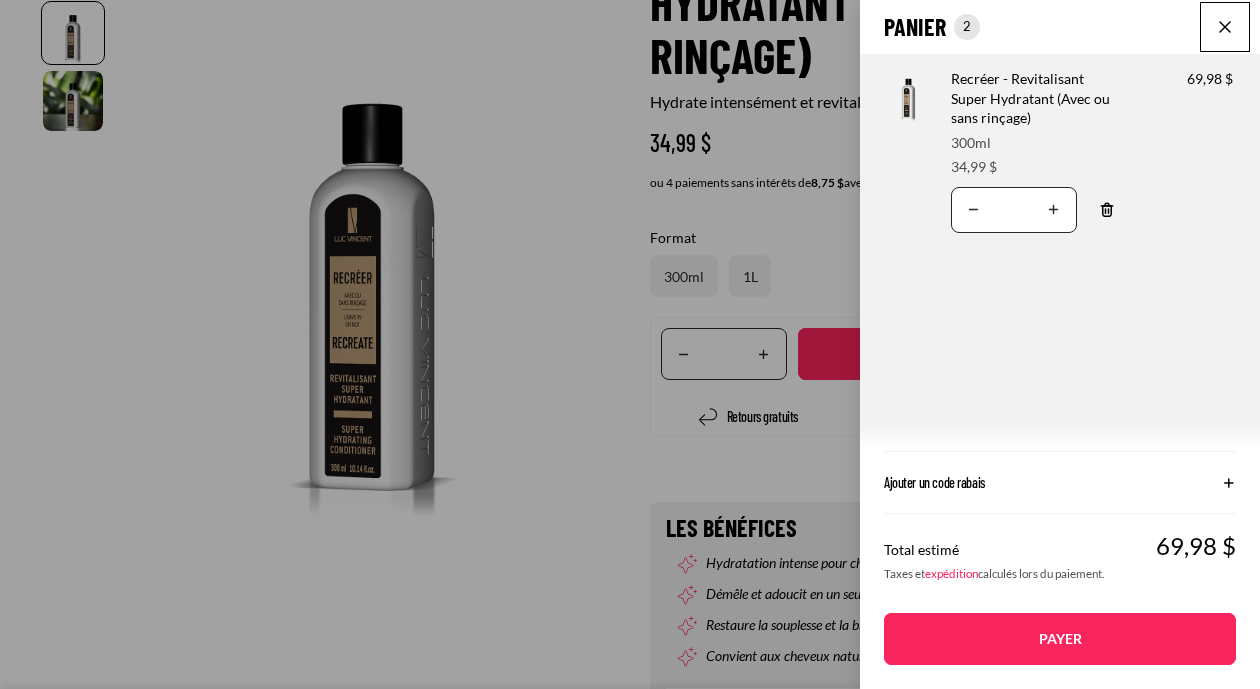 click on "Translation missing: fr.accessibility.decrease_quantity" at bounding box center [974, 210] 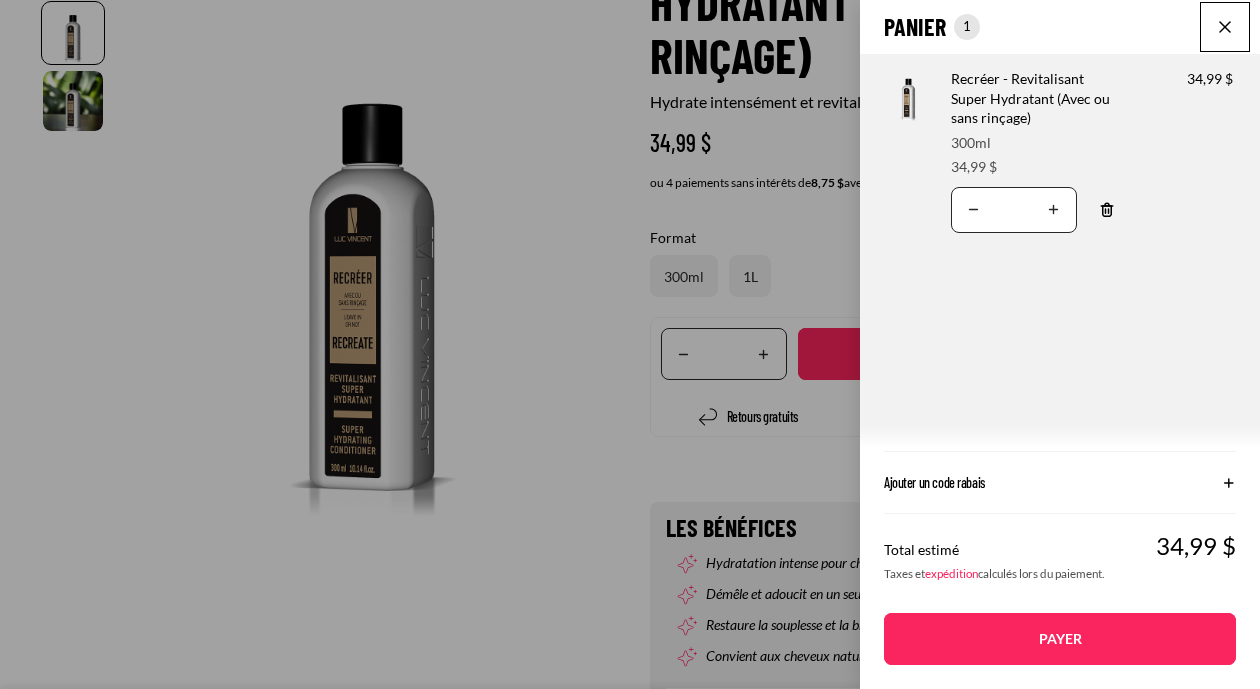 scroll, scrollTop: 0, scrollLeft: 1012, axis: horizontal 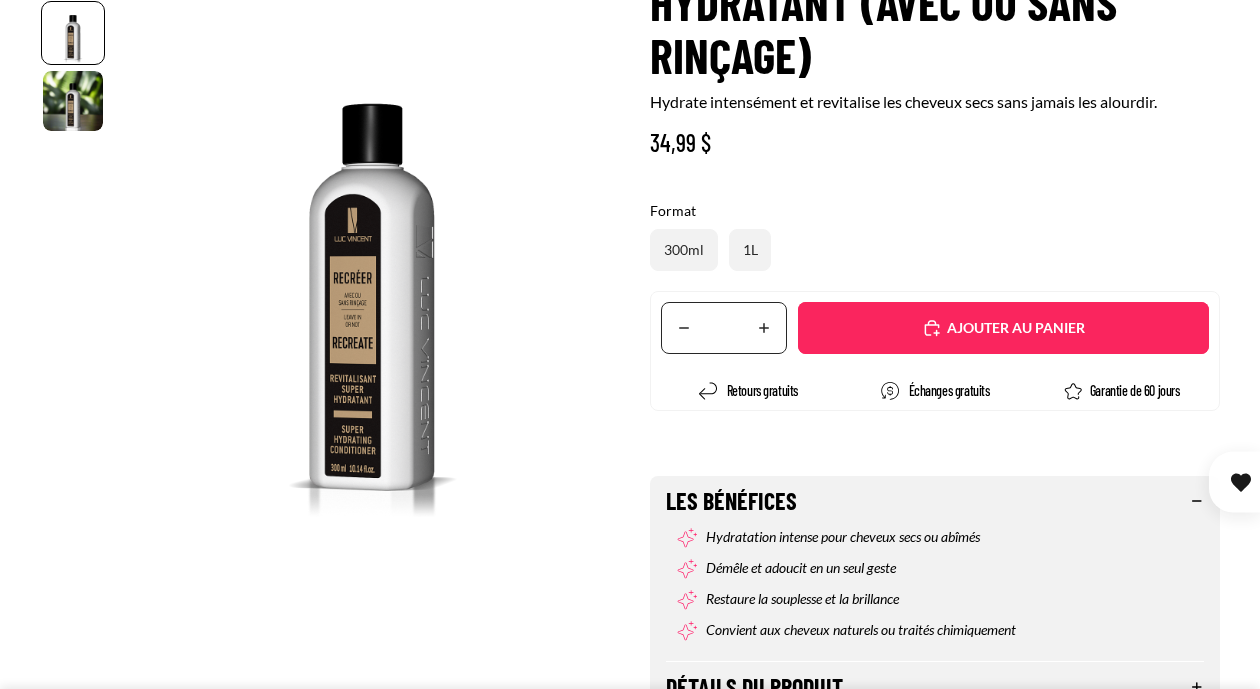 click on "Translation missing: fr.accessibility.increase_quantity" at bounding box center (764, 328) 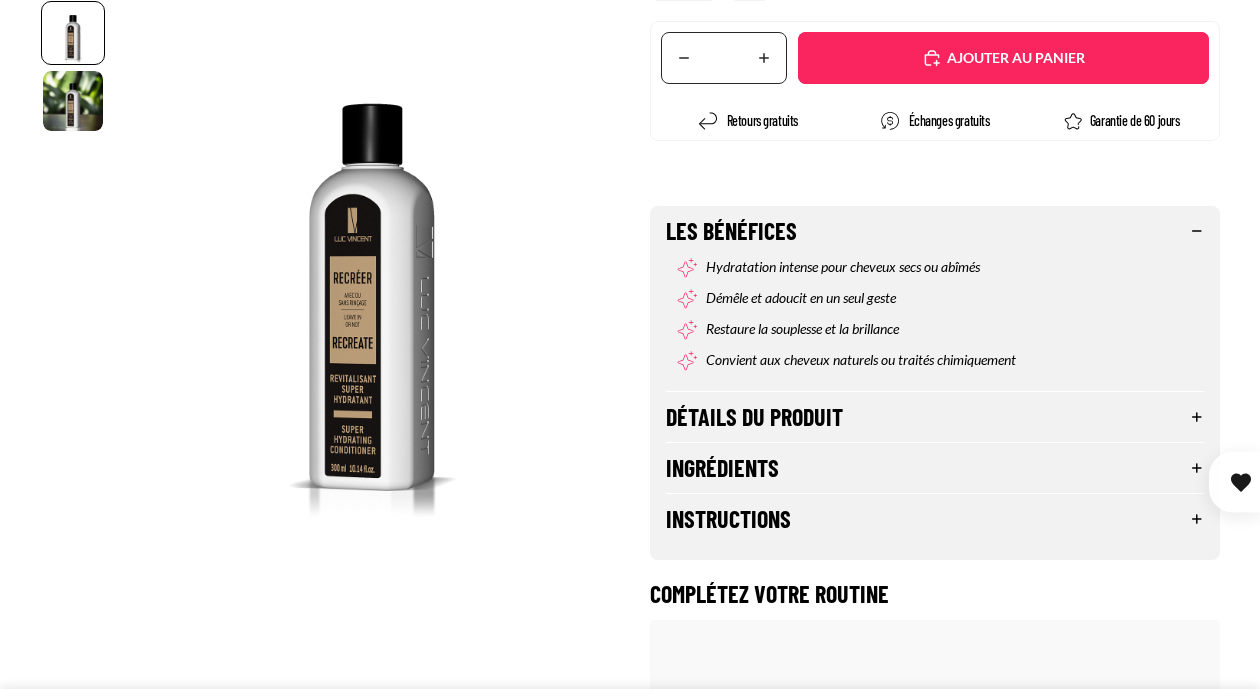 scroll, scrollTop: 300, scrollLeft: 0, axis: vertical 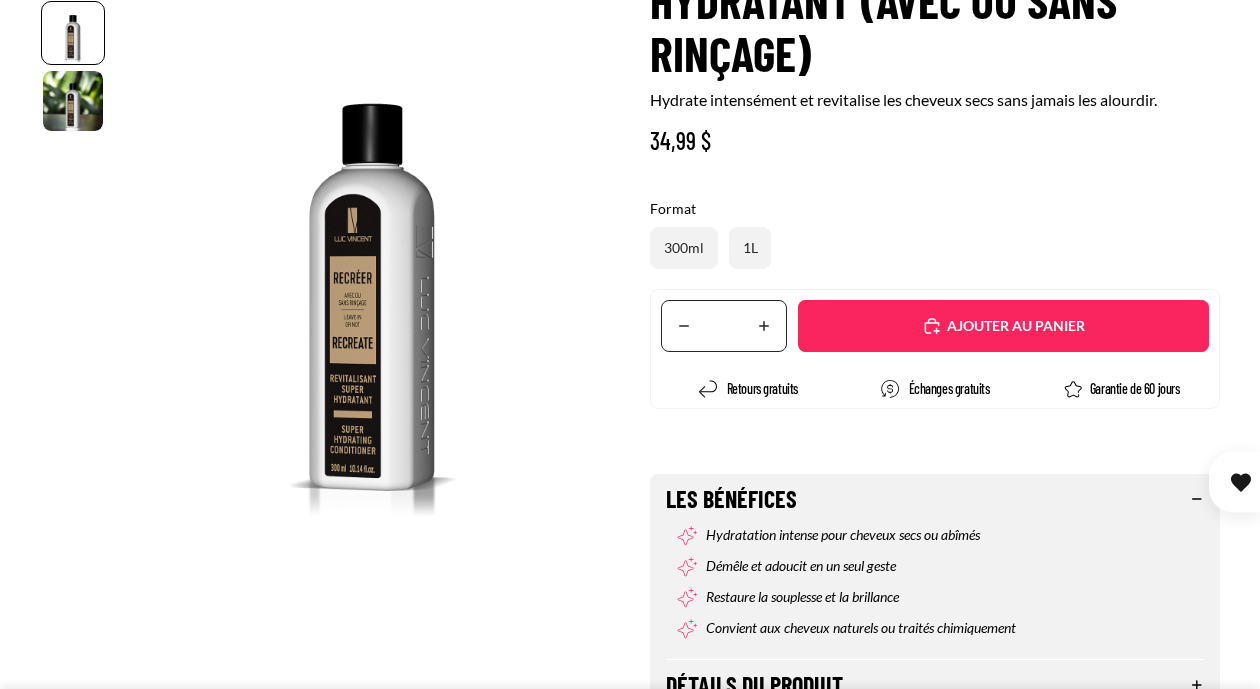 click on "Ajouté" at bounding box center (1003, 326) 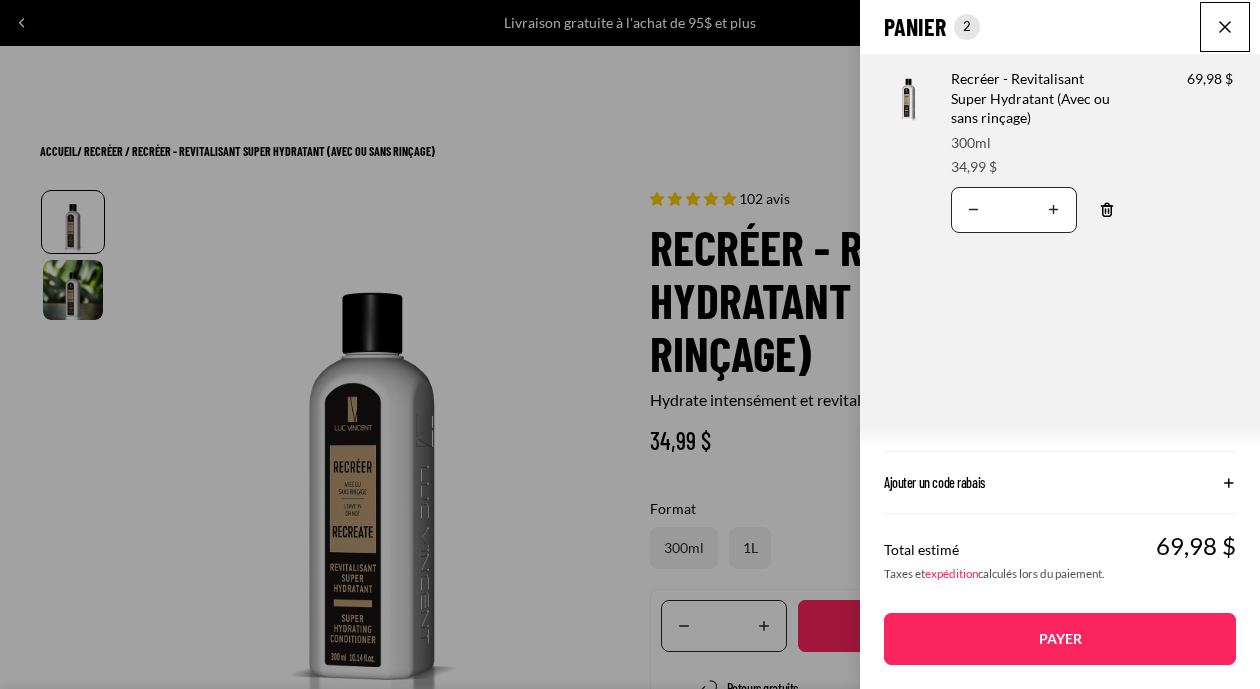 scroll, scrollTop: 0, scrollLeft: 656, axis: horizontal 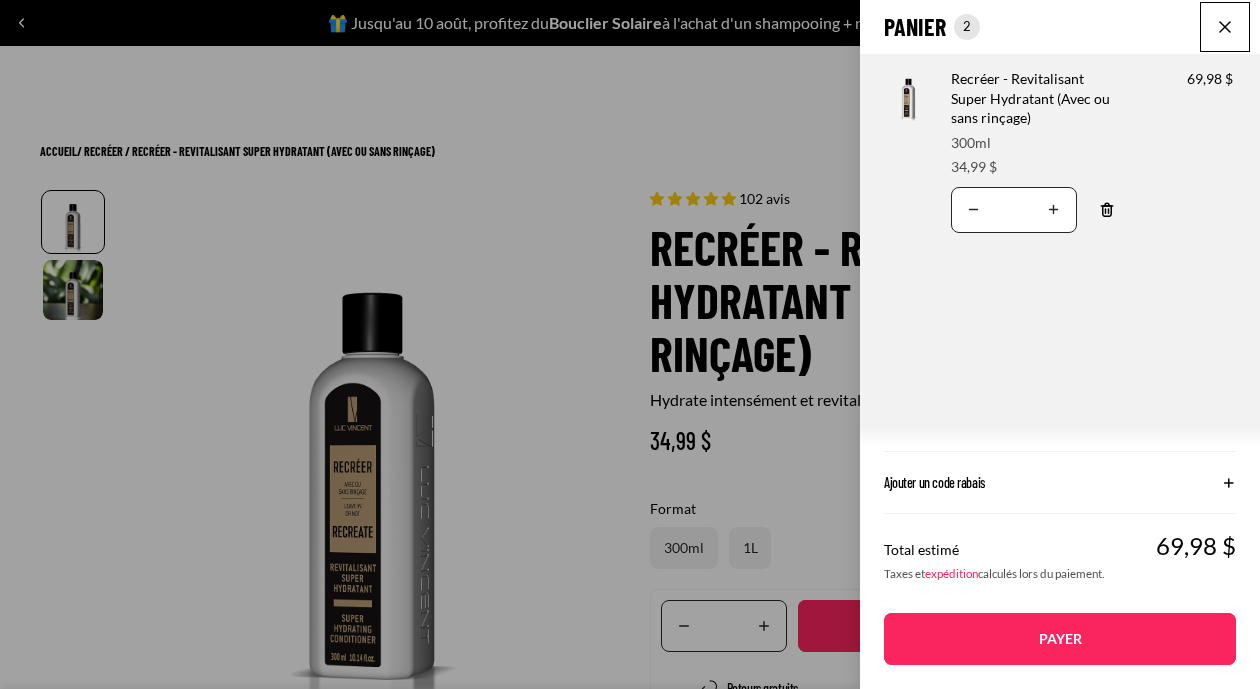 click on "Payer" at bounding box center [1060, 639] 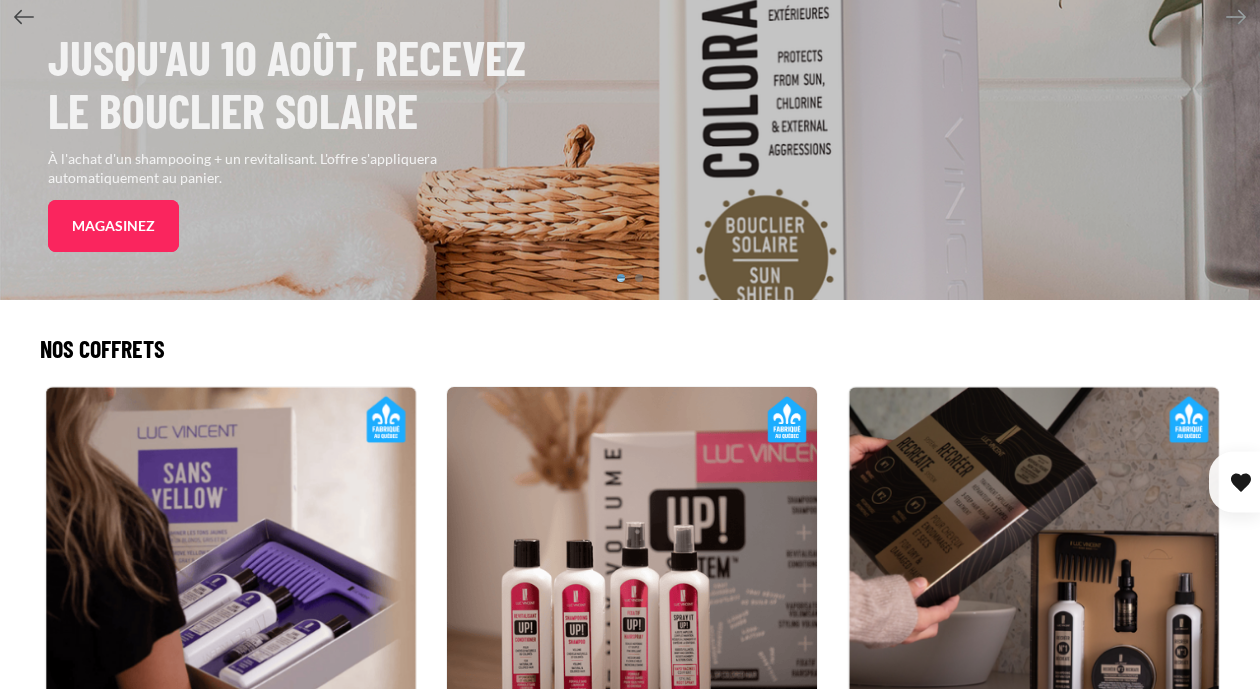 scroll, scrollTop: 0, scrollLeft: 0, axis: both 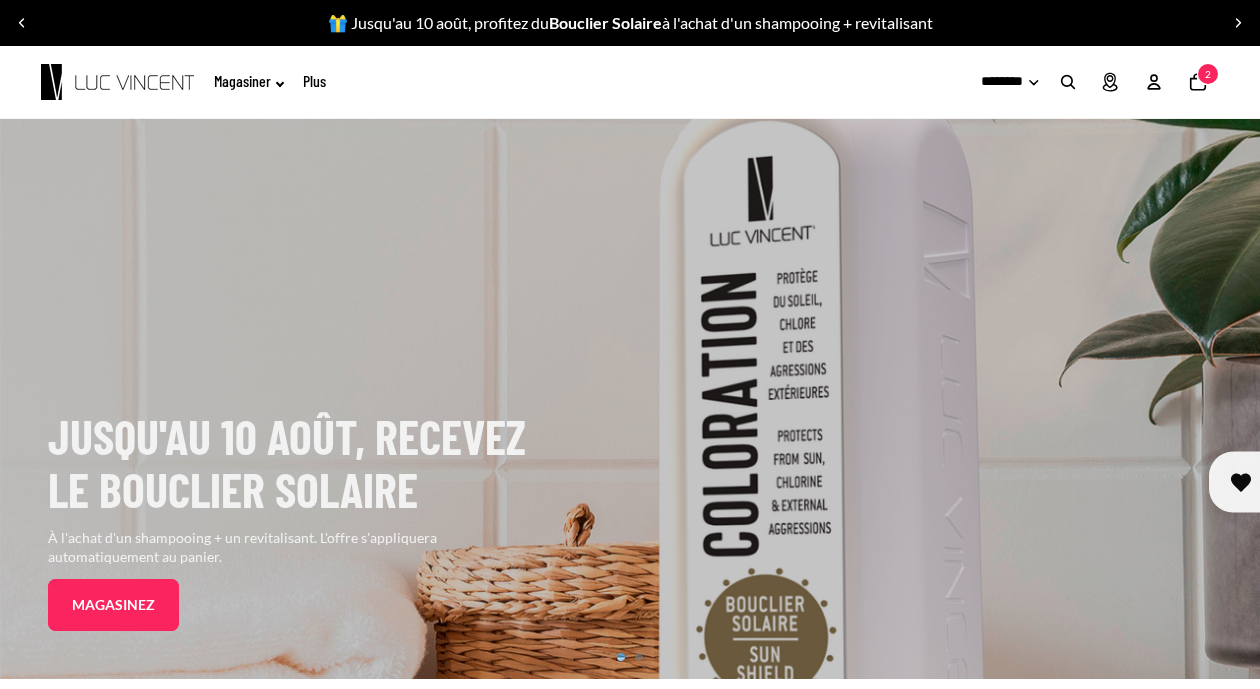 click on "Nombre total d'articles dans le panier: 2
2" 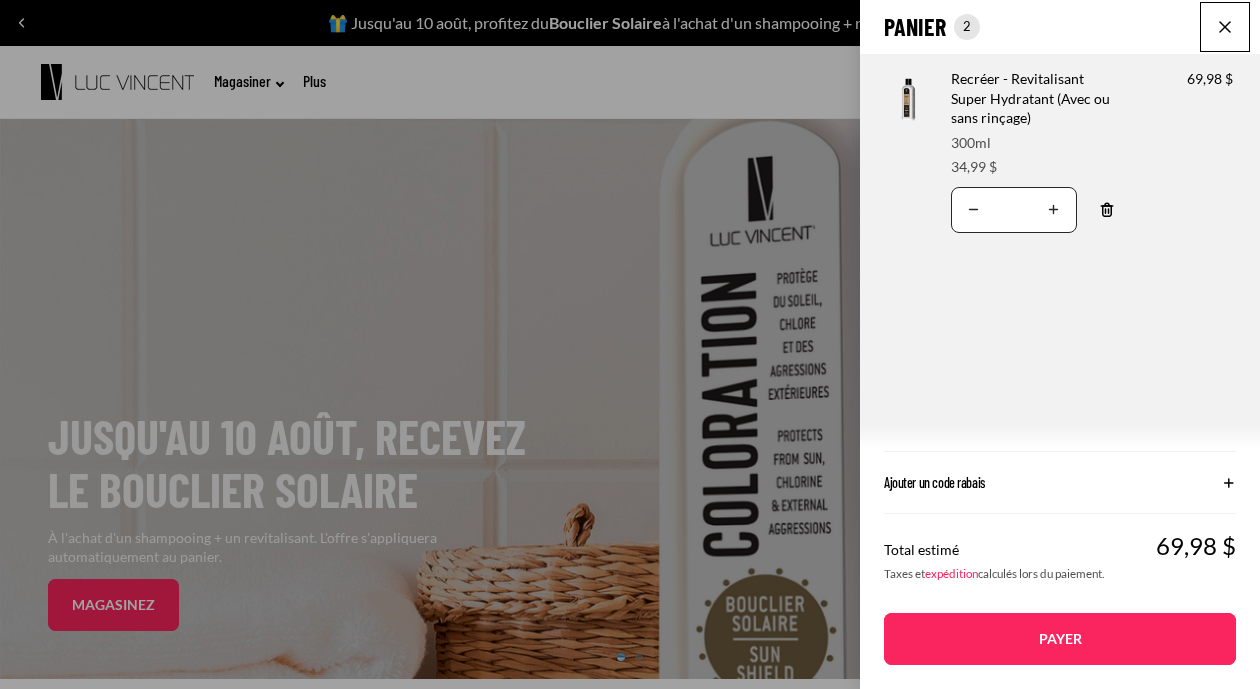 click on "Translation missing: fr.accessibility.decrease_quantity" at bounding box center [974, 210] 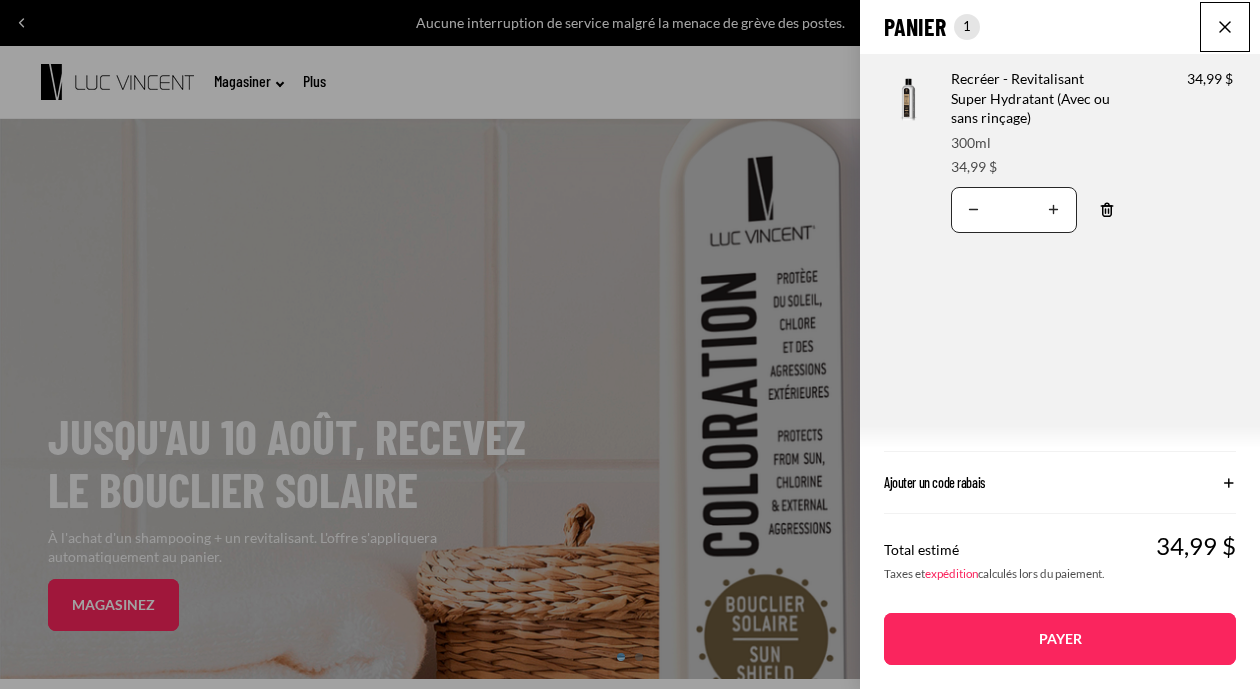 click on "Payer" at bounding box center [1060, 639] 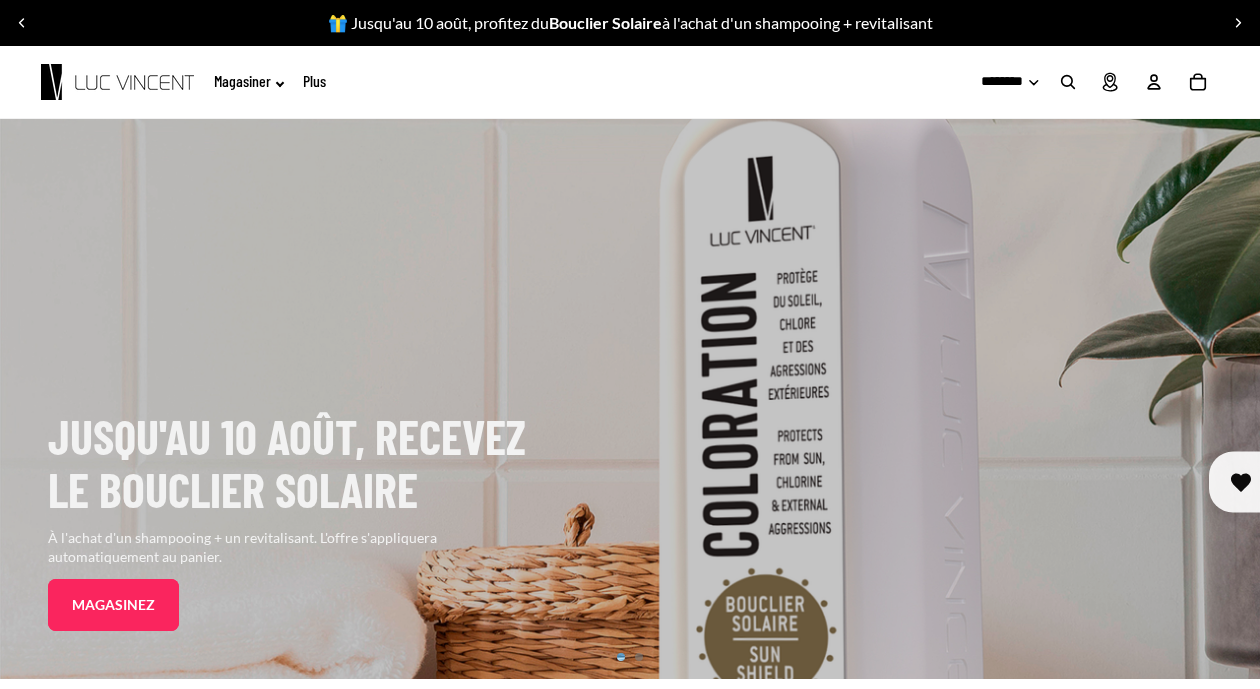 scroll, scrollTop: 0, scrollLeft: 0, axis: both 